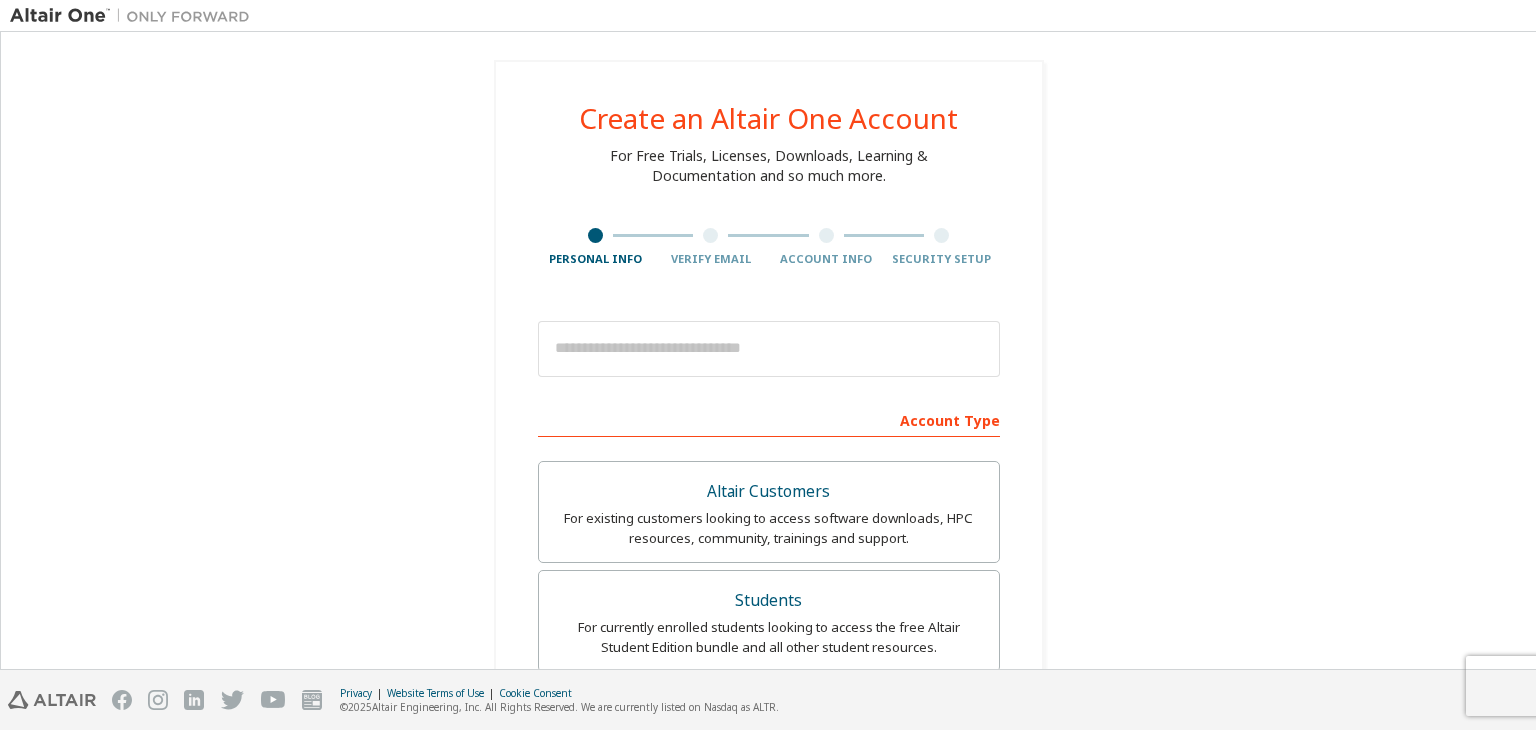 scroll, scrollTop: 0, scrollLeft: 0, axis: both 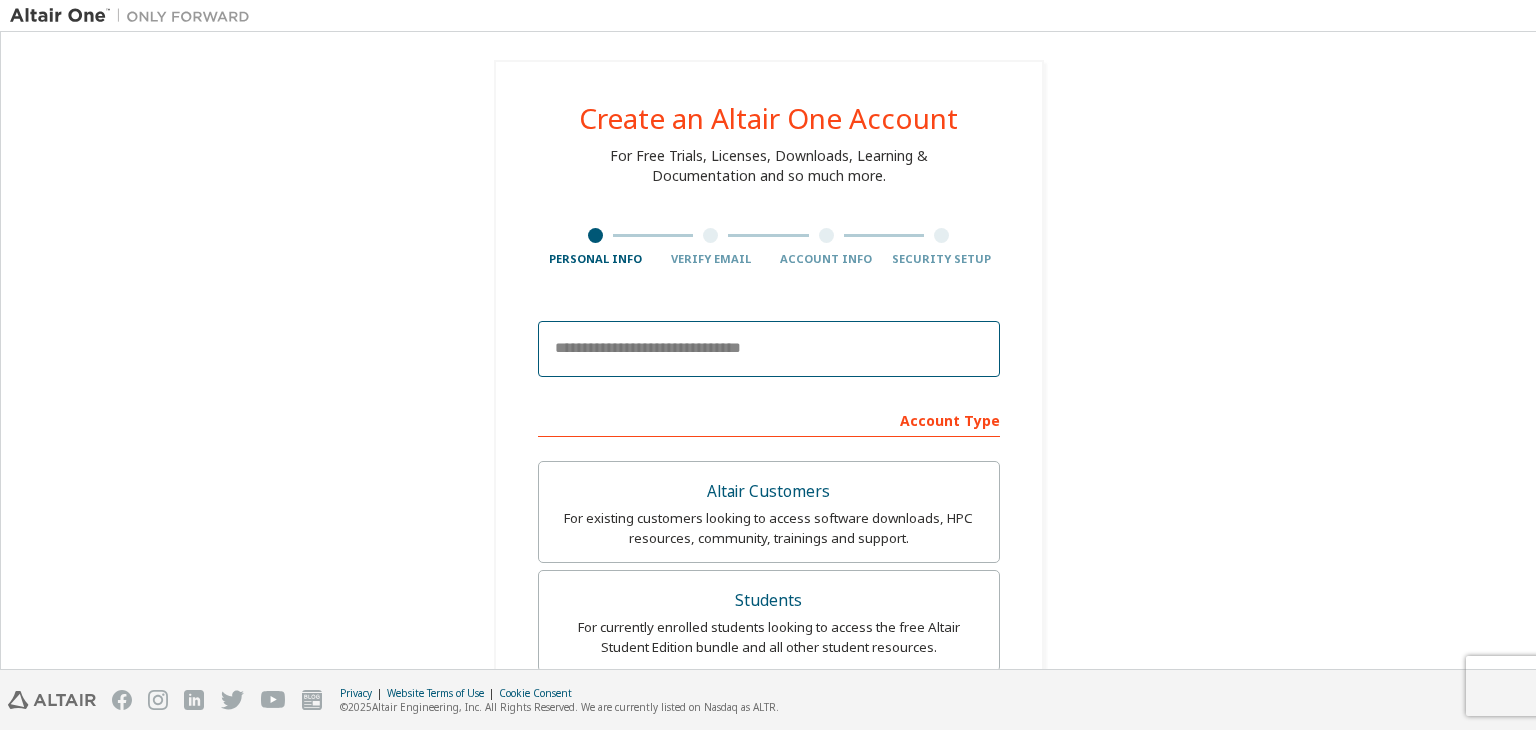 click at bounding box center (769, 349) 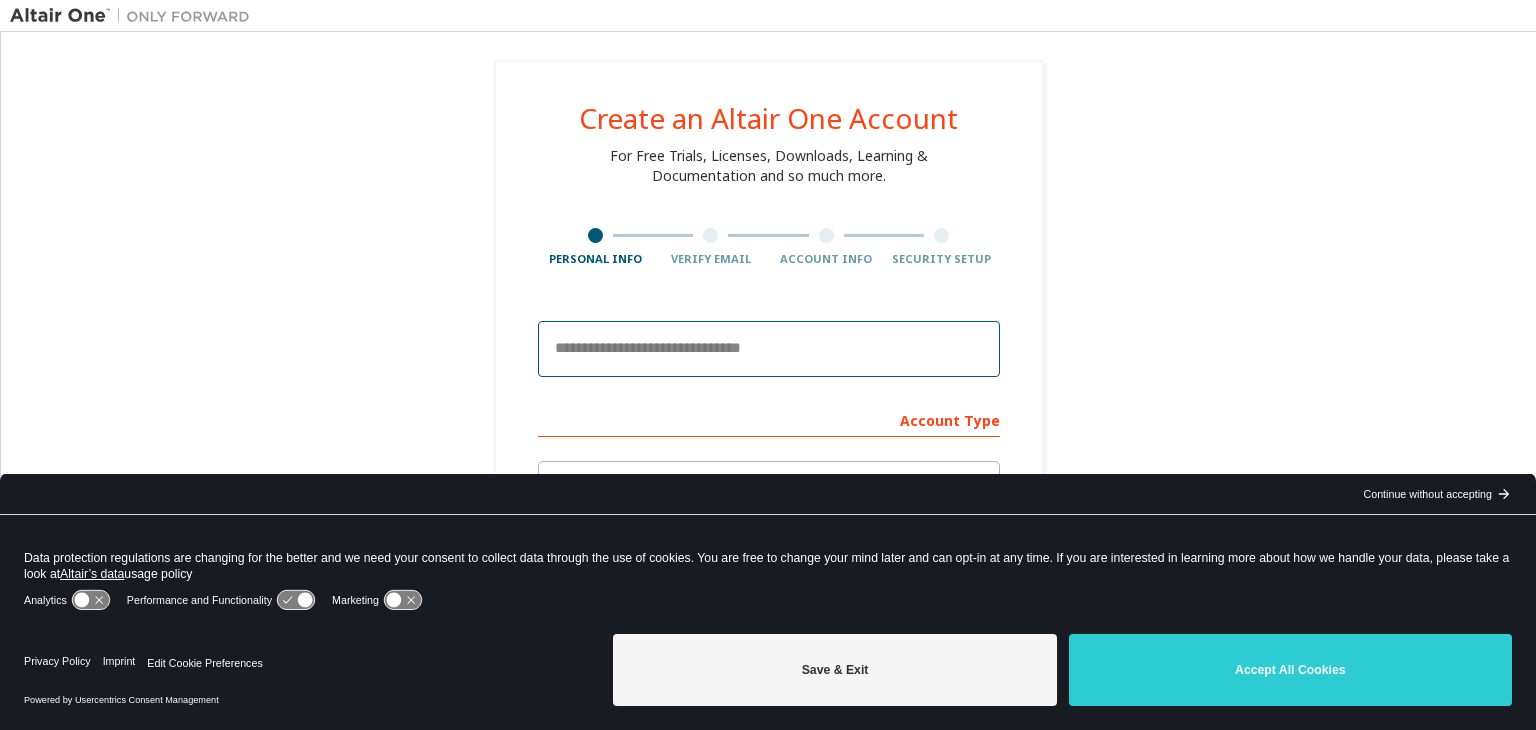 click at bounding box center [769, 349] 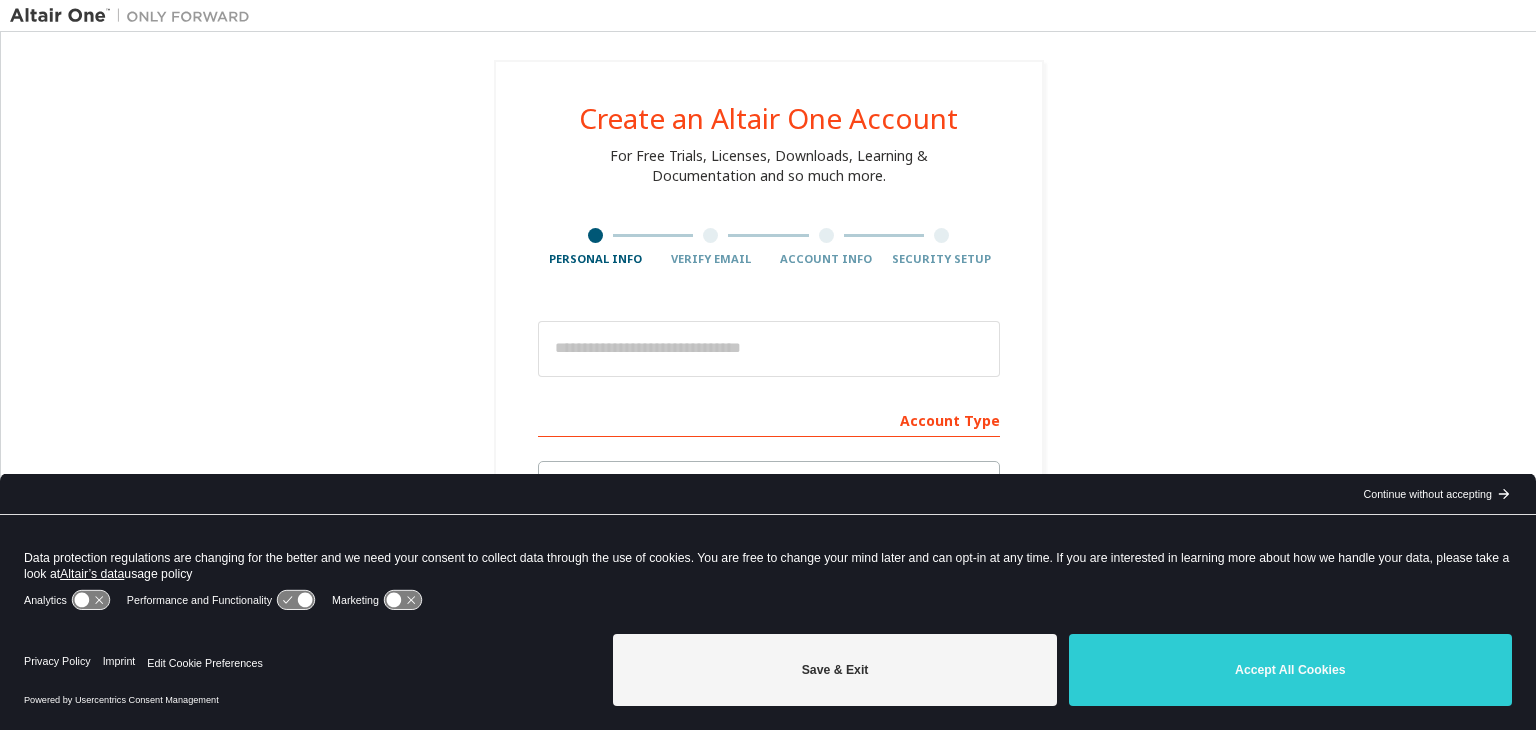 click on "Continue without accepting" at bounding box center (1427, 494) 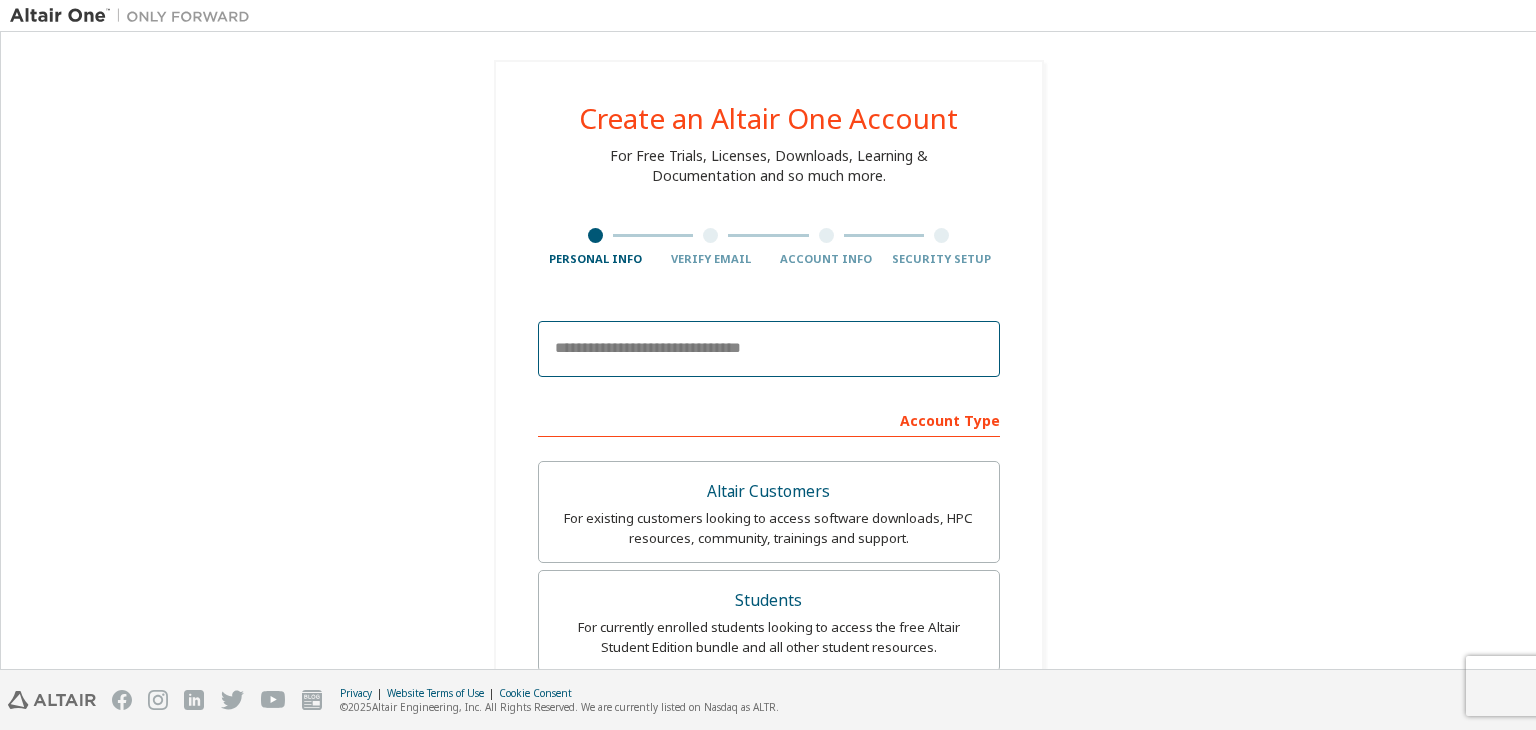 click at bounding box center [769, 349] 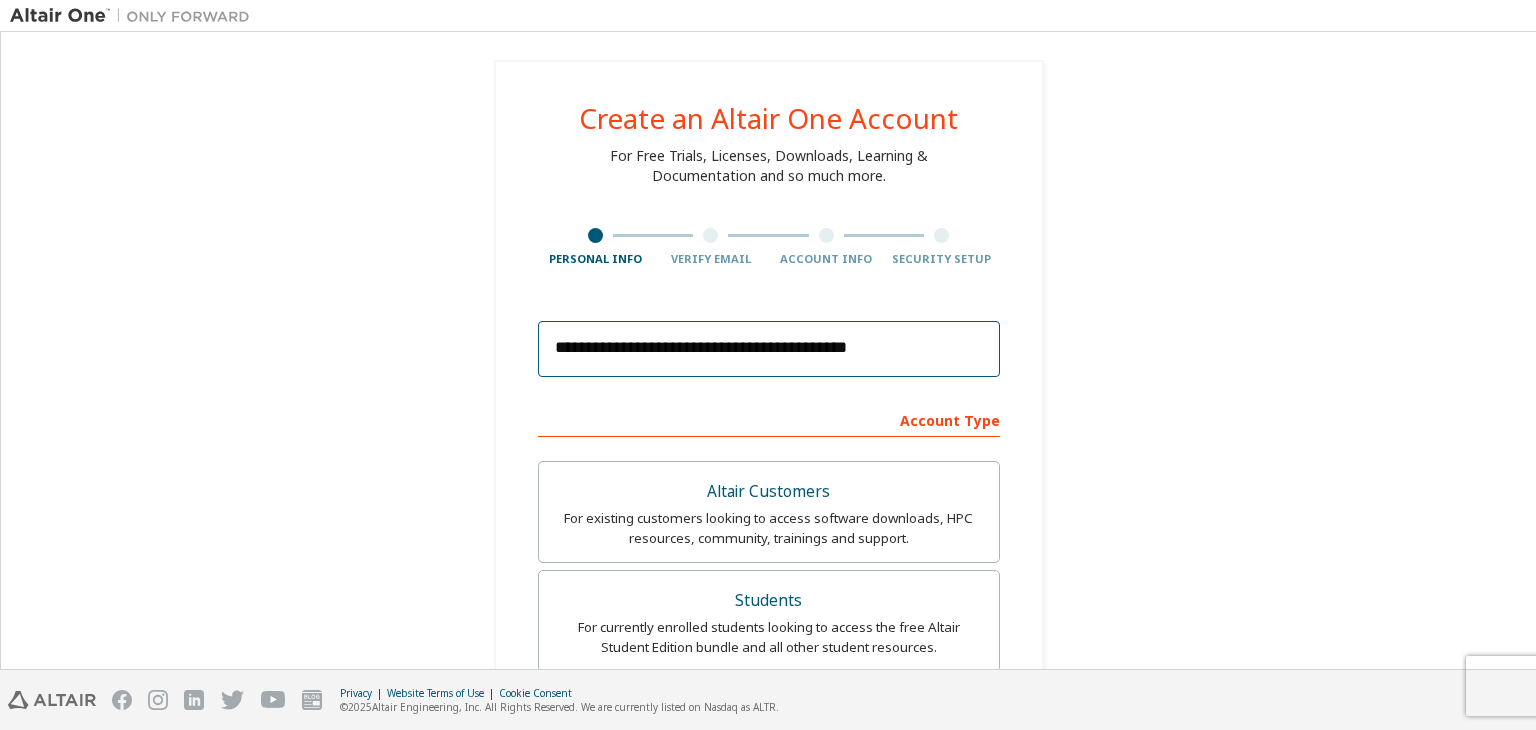 click on "**********" at bounding box center (769, 349) 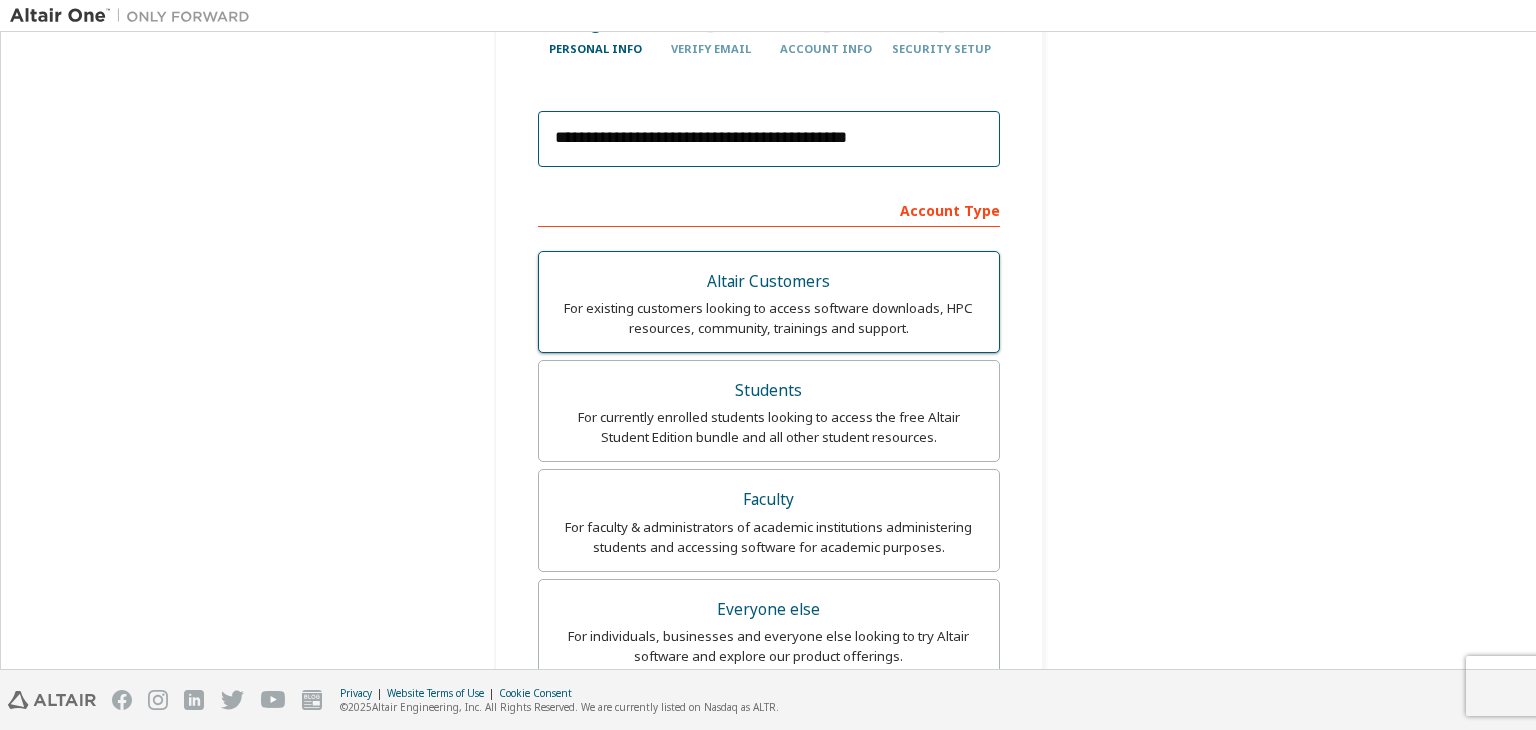 scroll, scrollTop: 232, scrollLeft: 0, axis: vertical 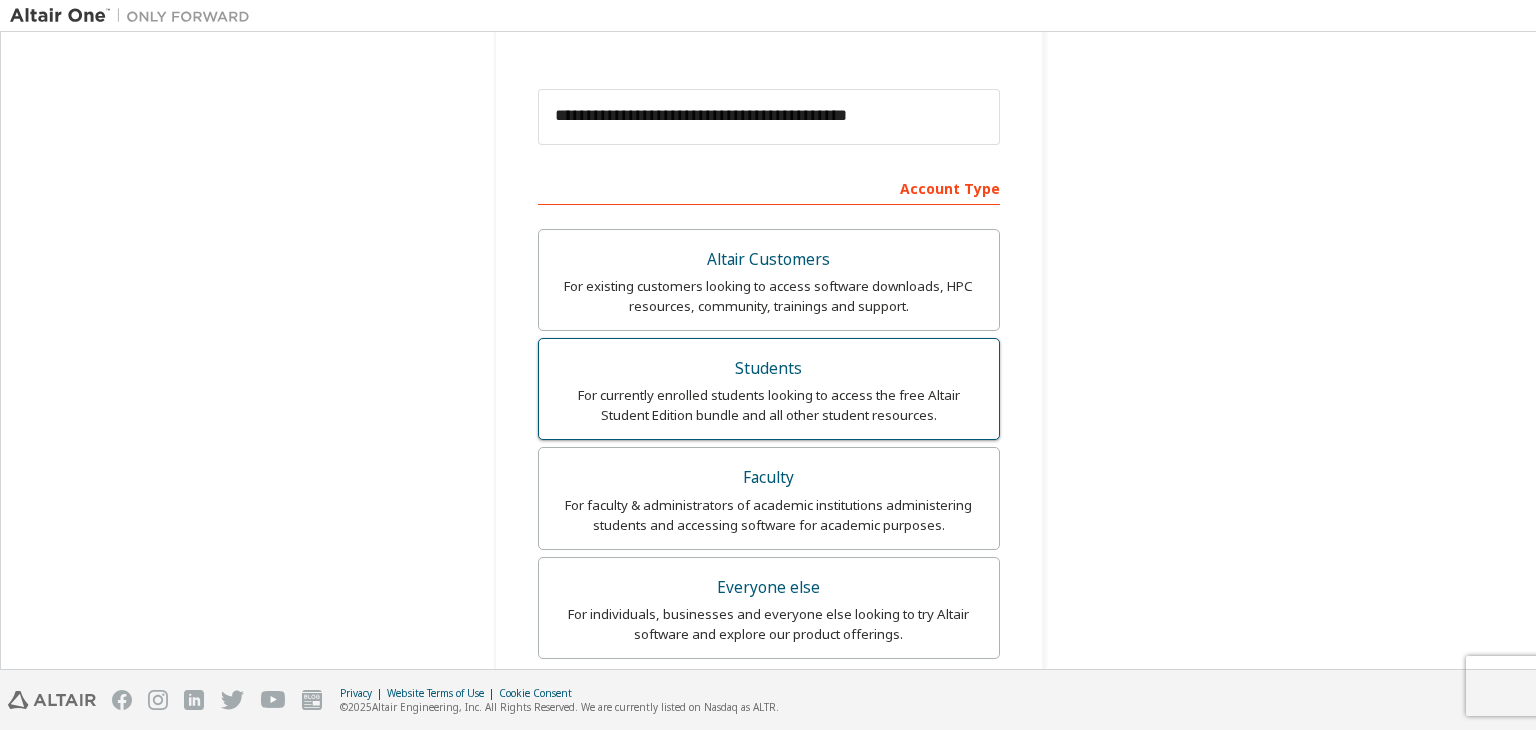 click on "Students" at bounding box center [769, 369] 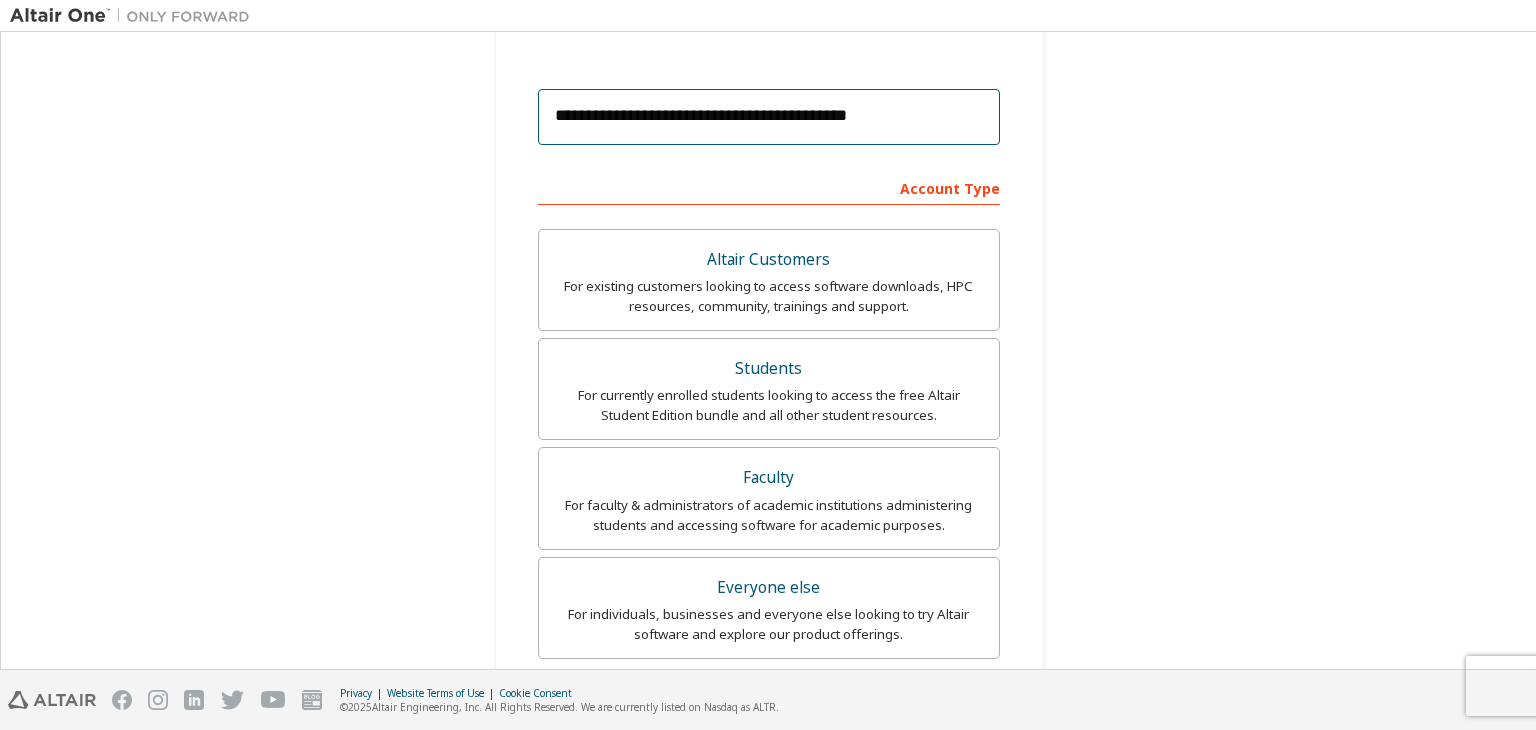 click on "**********" at bounding box center (769, 117) 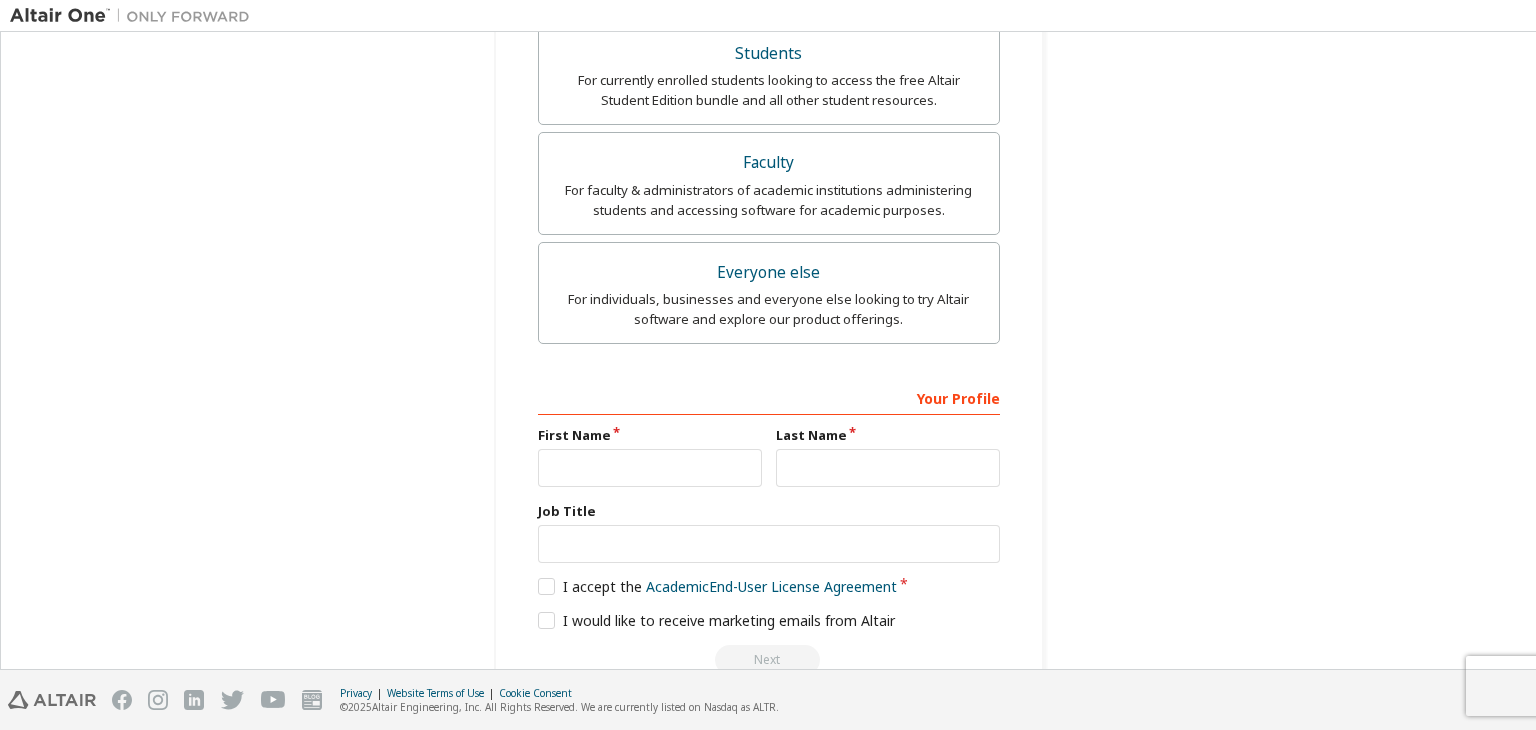 scroll, scrollTop: 592, scrollLeft: 0, axis: vertical 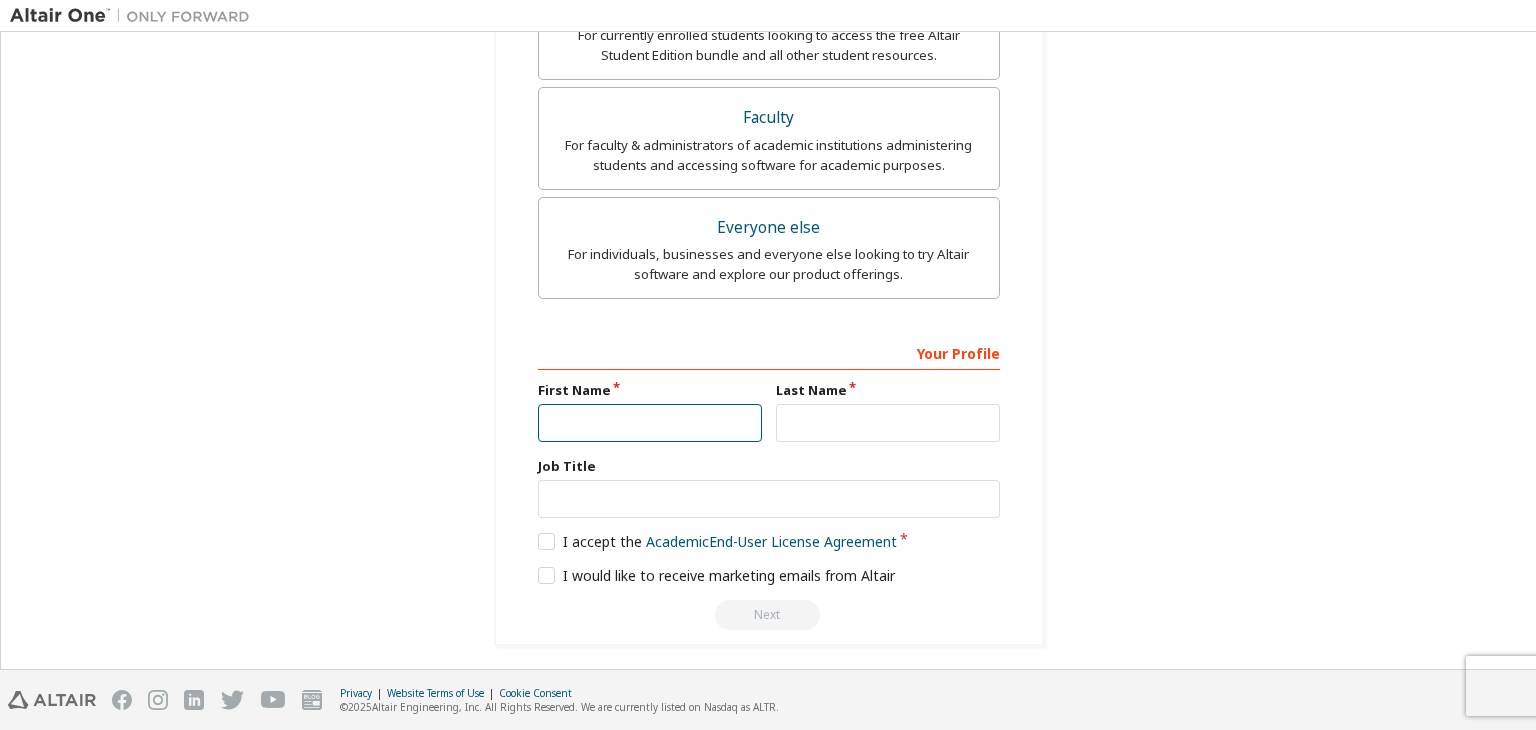 click at bounding box center (650, 423) 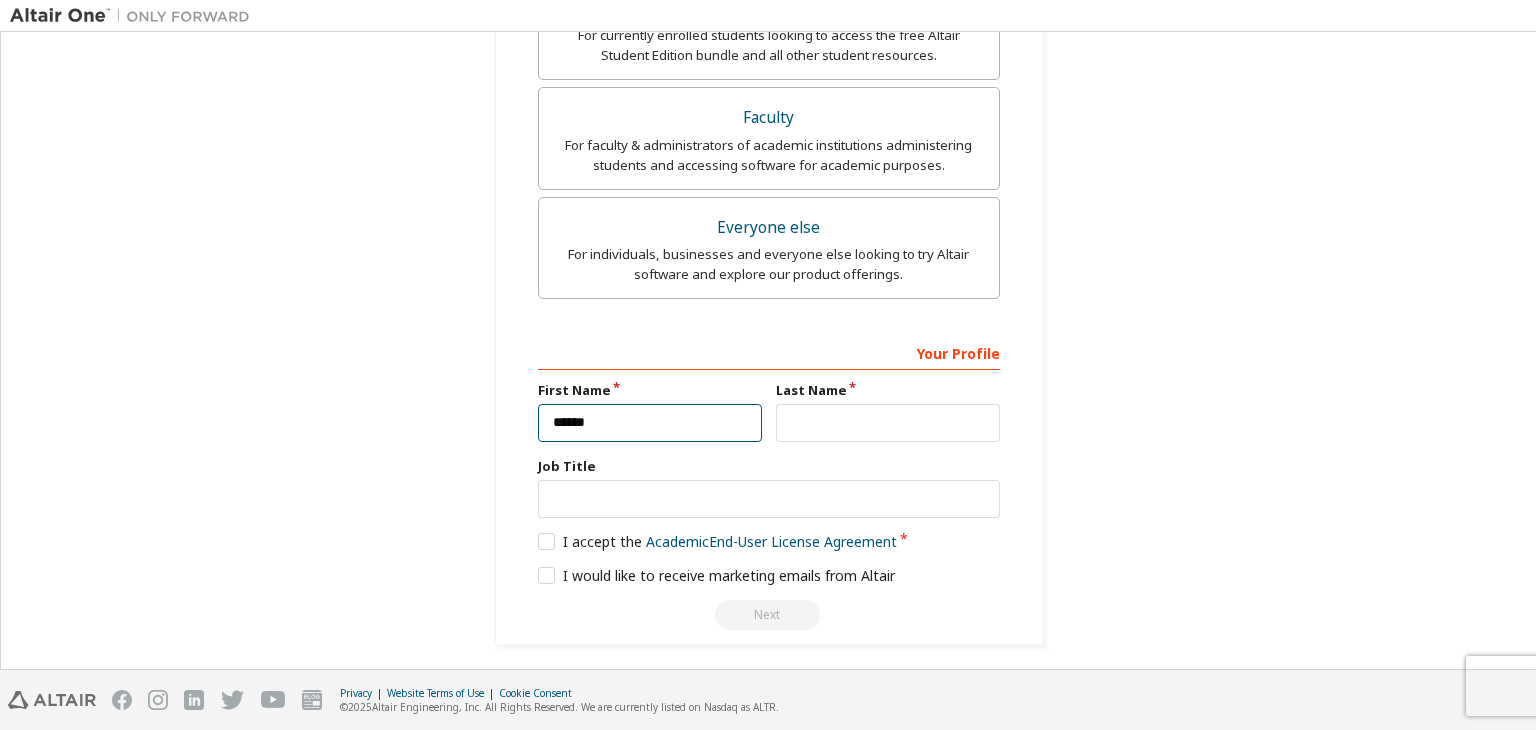type on "******" 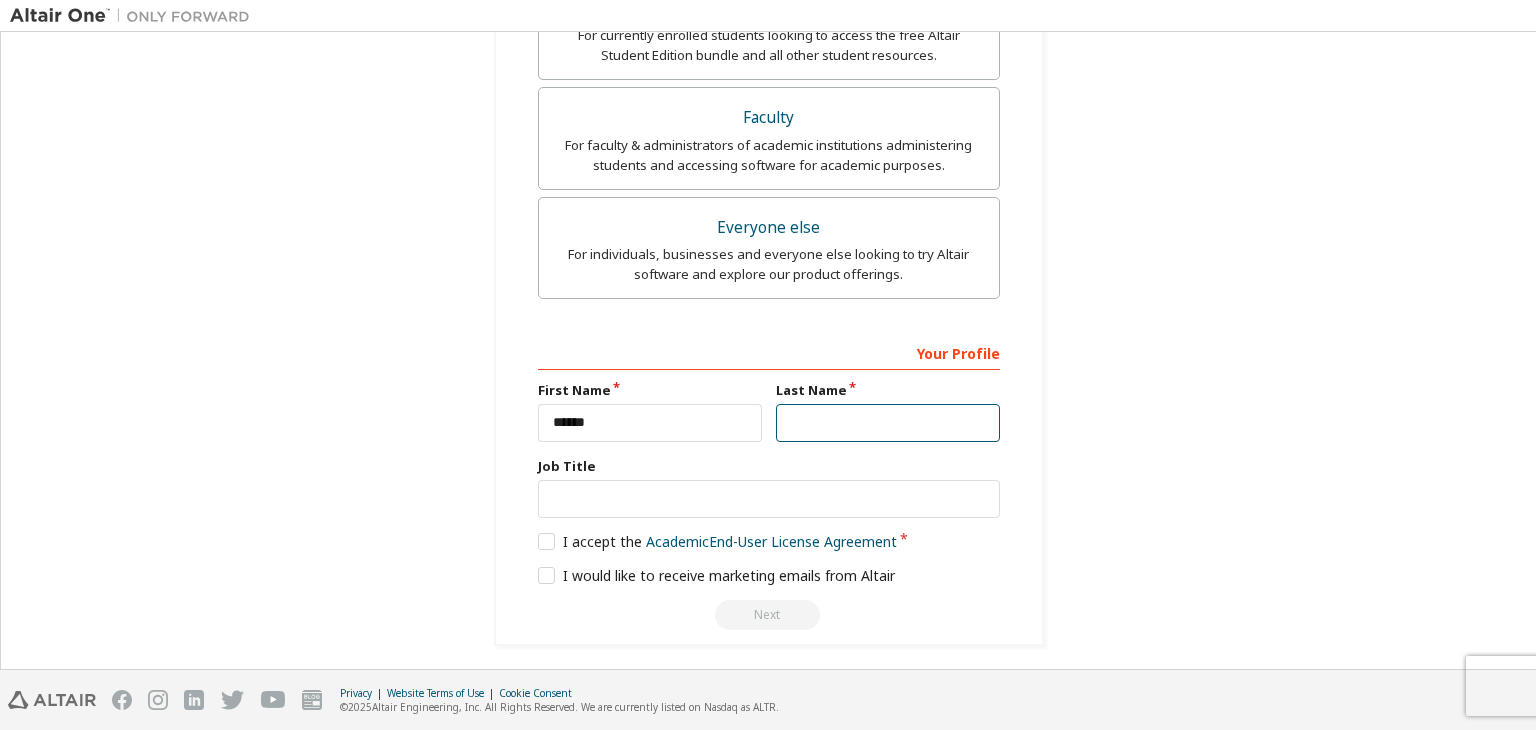 click at bounding box center (888, 423) 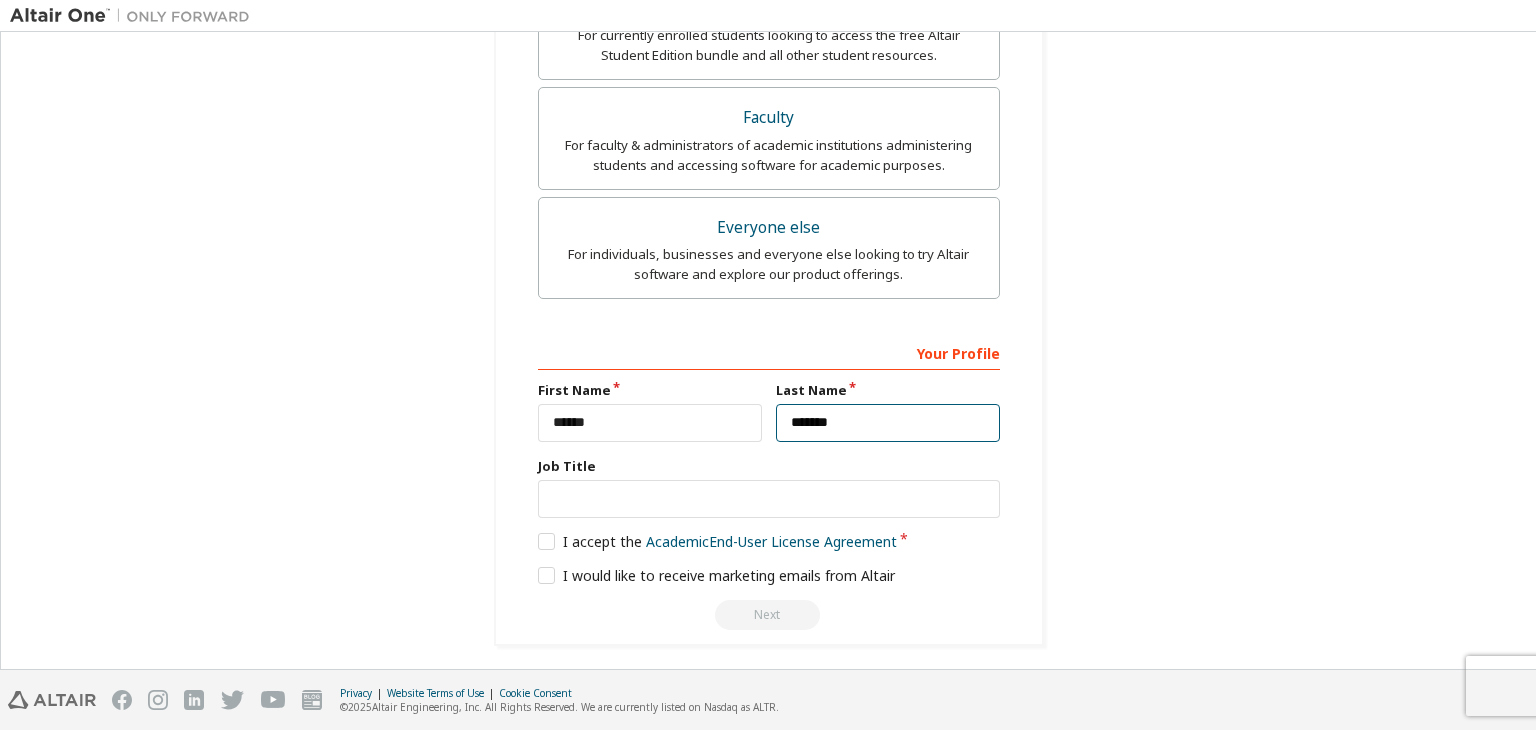 type on "*******" 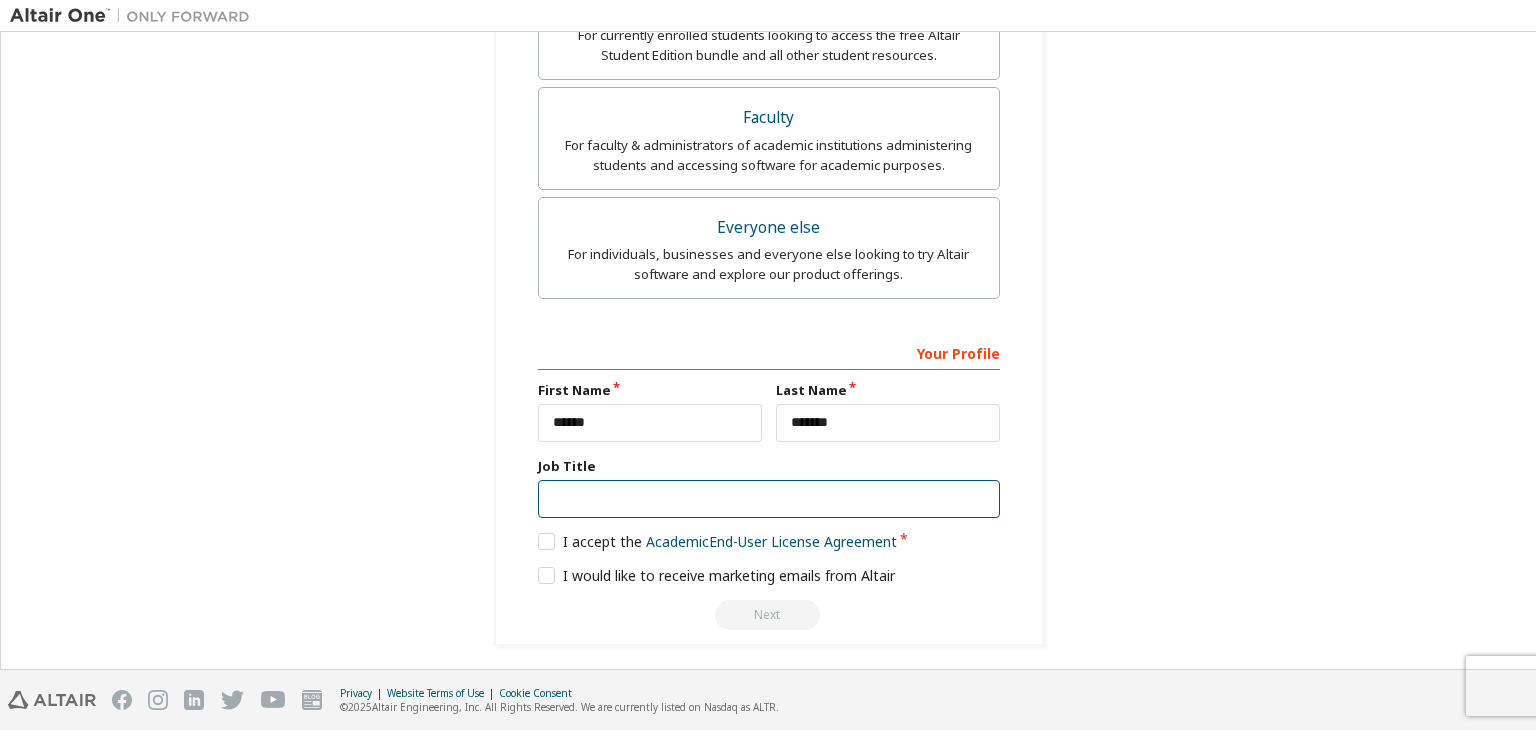 click at bounding box center (769, 499) 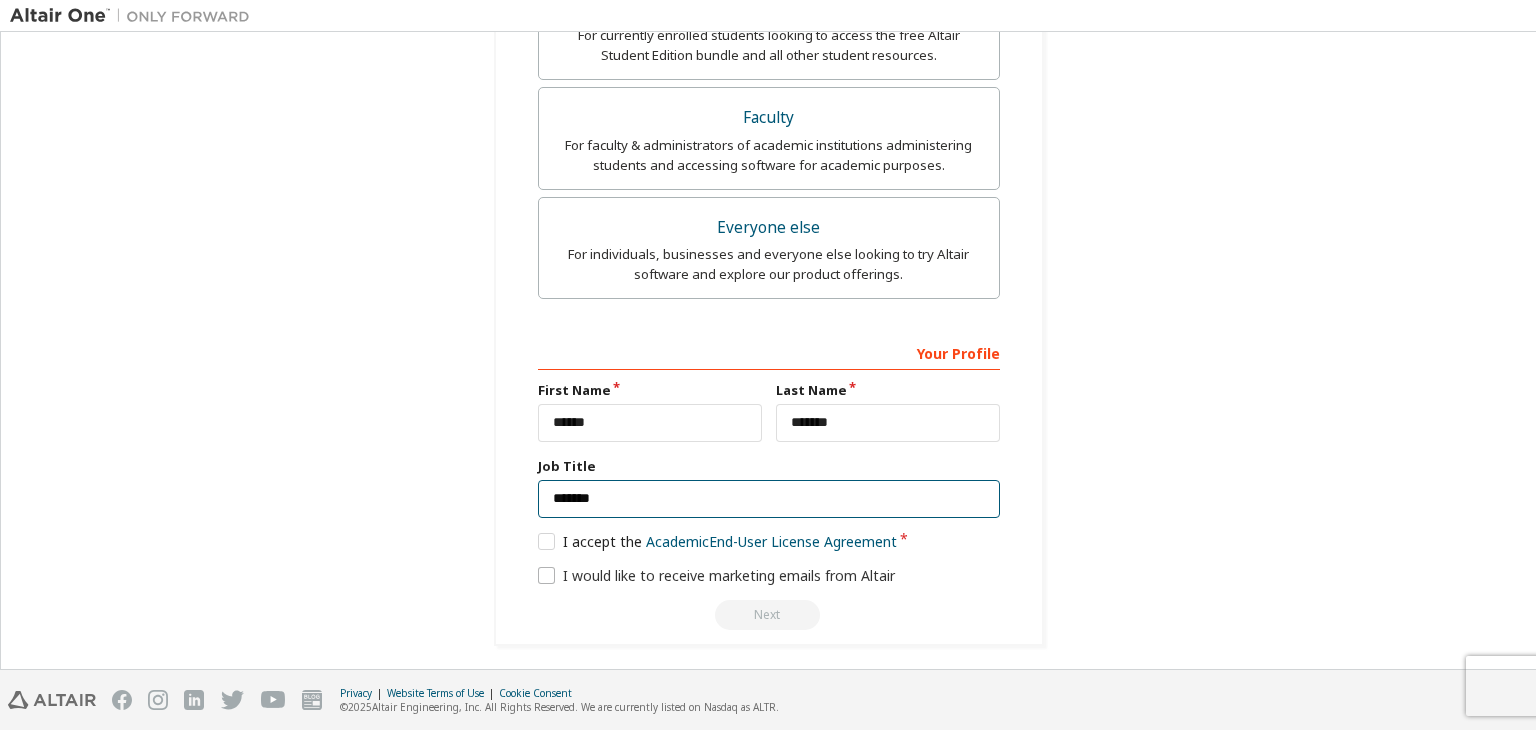 type on "*******" 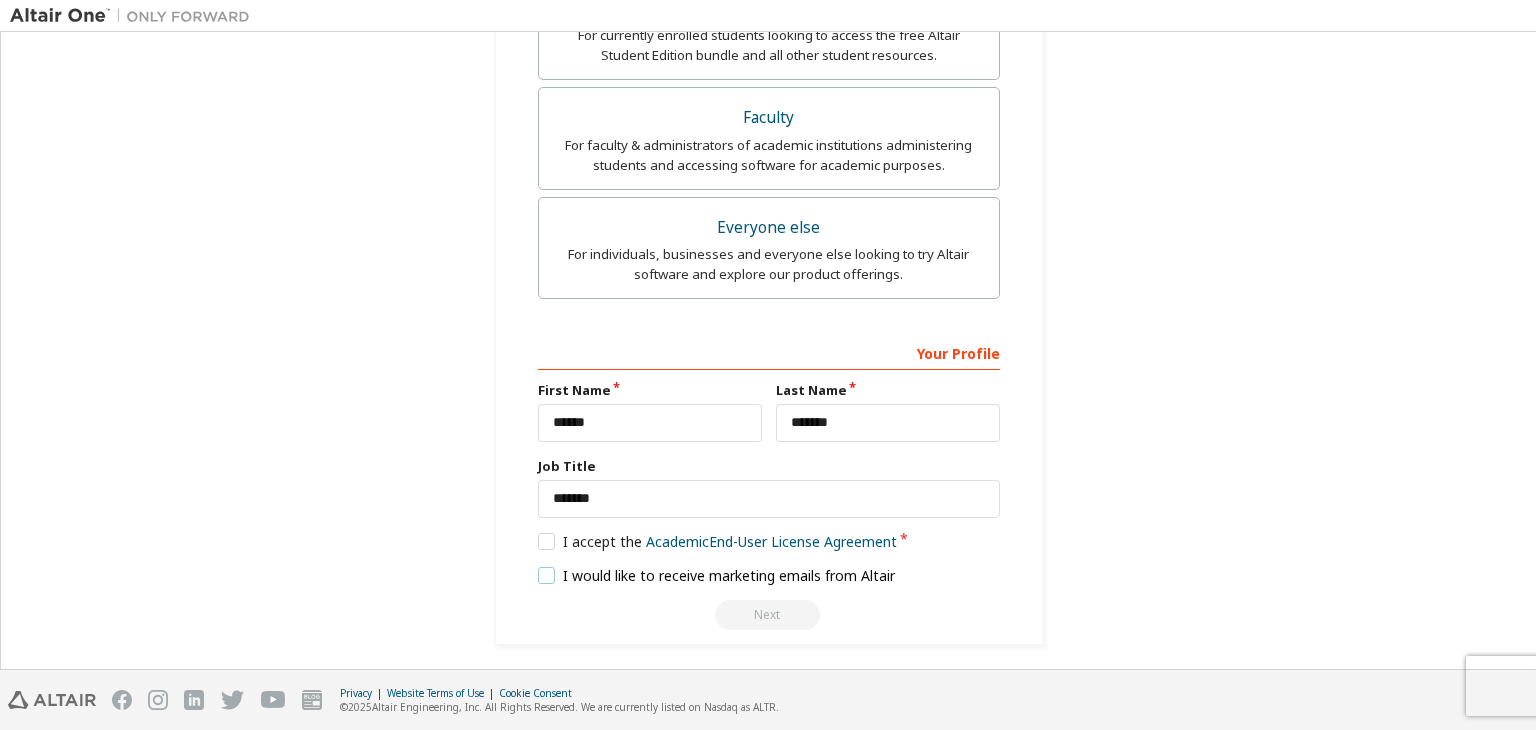 click on "I would like to receive marketing emails from Altair" at bounding box center (717, 575) 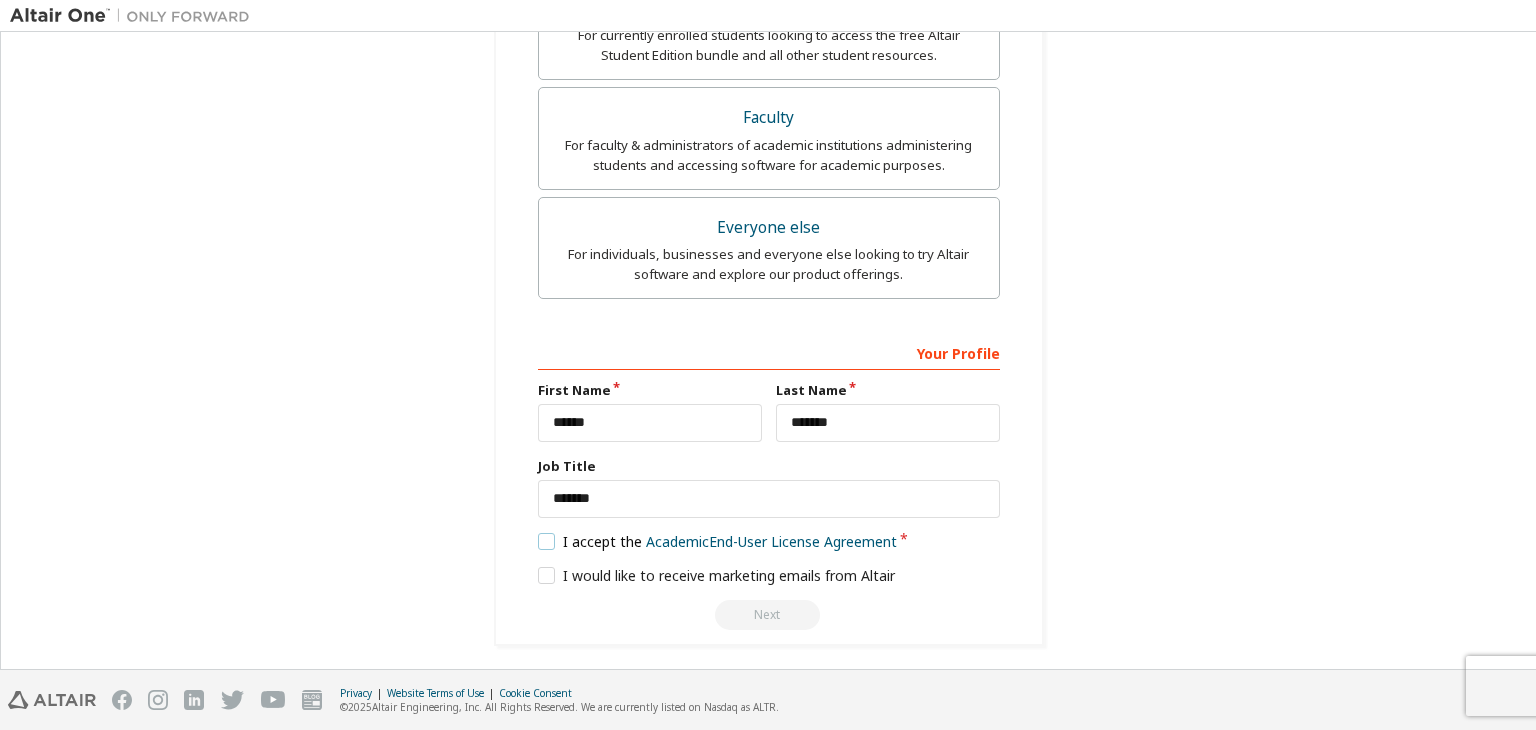 click on "I accept the   Academic   End-User License Agreement" at bounding box center [718, 541] 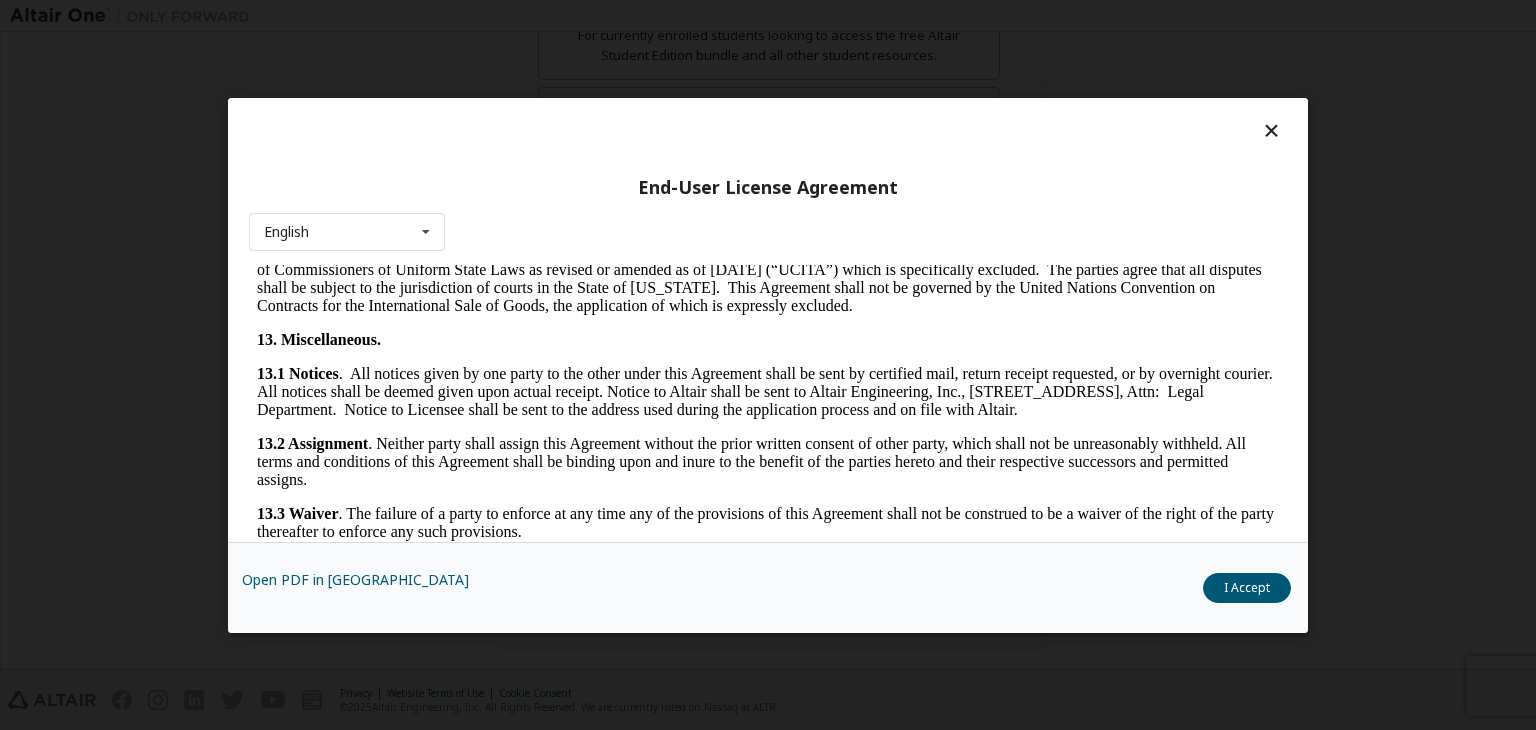 scroll, scrollTop: 3360, scrollLeft: 0, axis: vertical 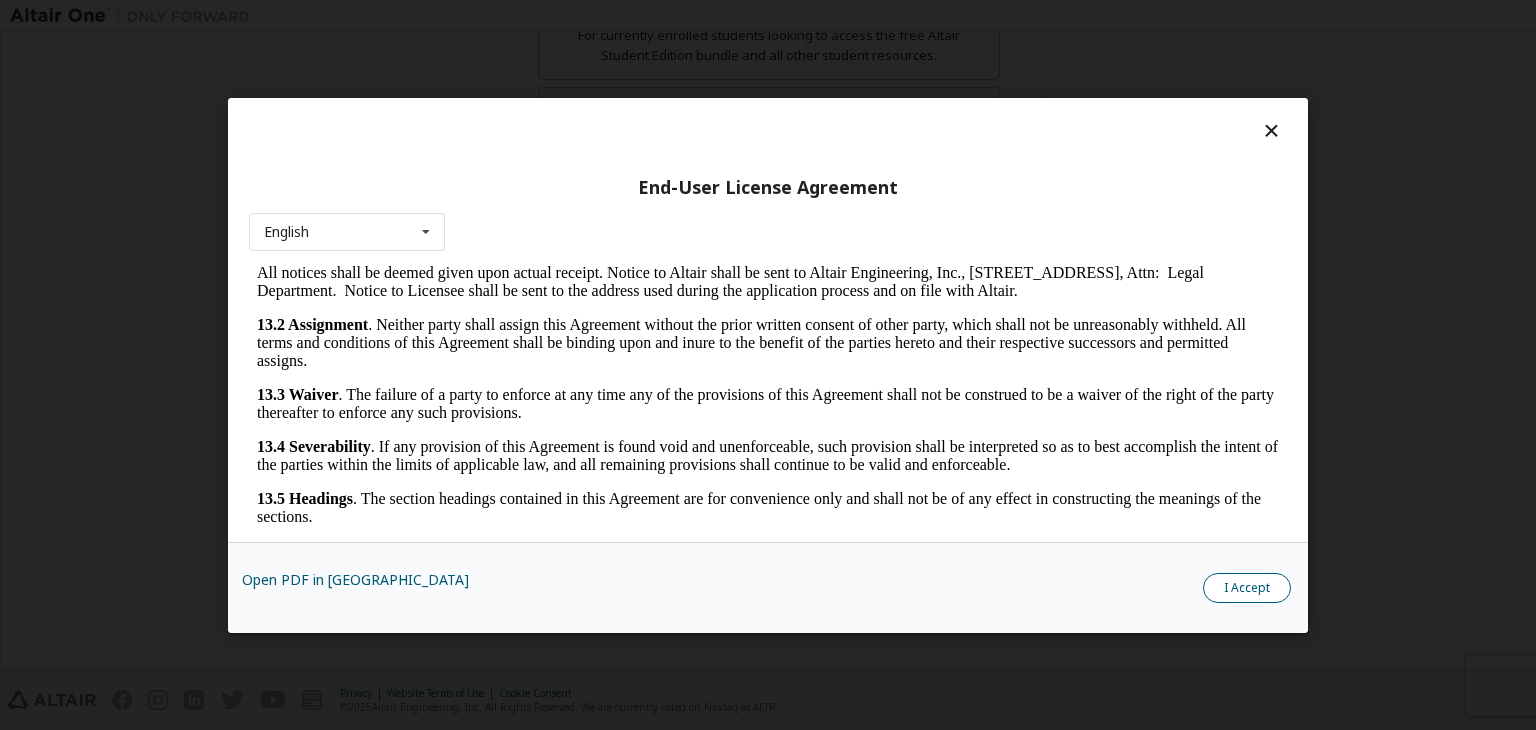 click on "I Accept" at bounding box center [1247, 588] 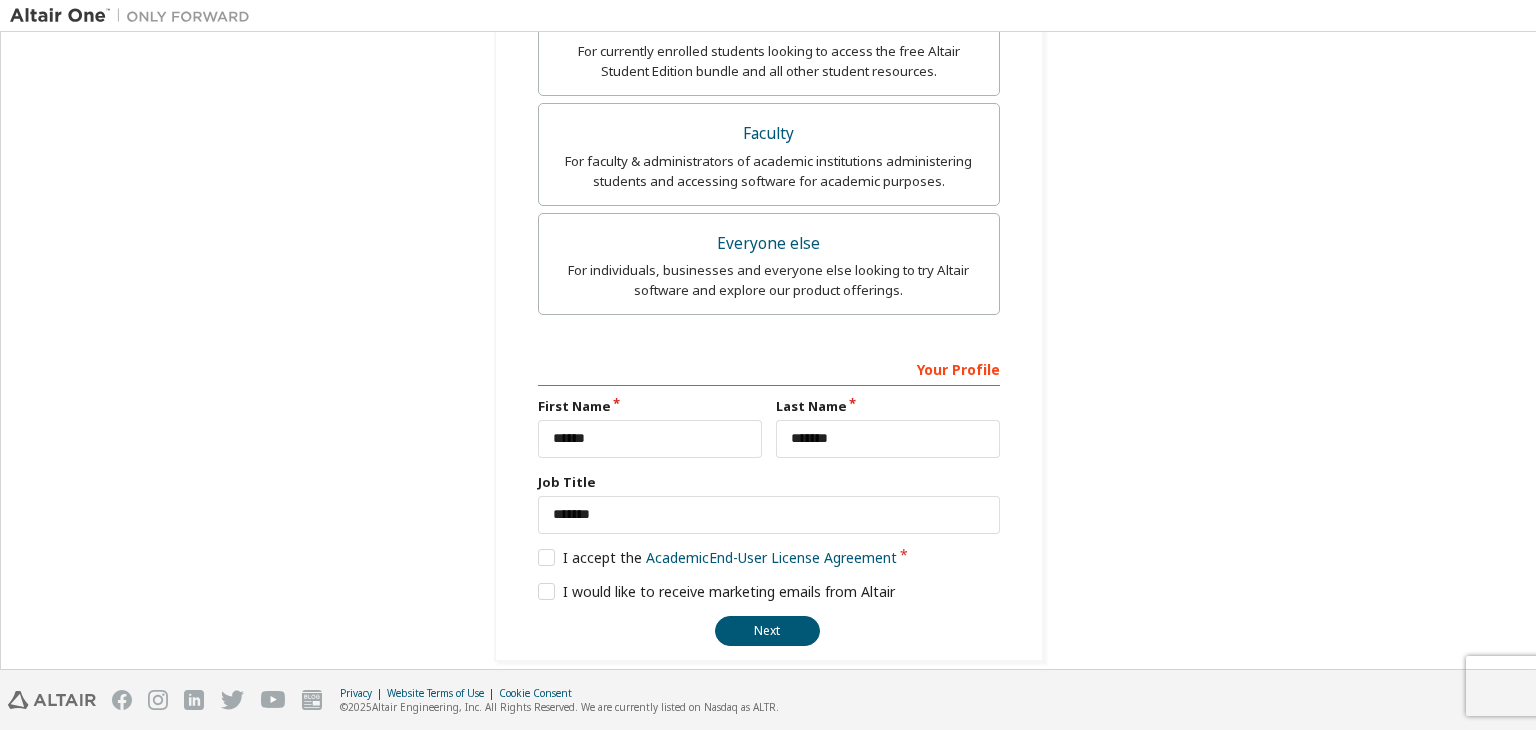 scroll, scrollTop: 592, scrollLeft: 0, axis: vertical 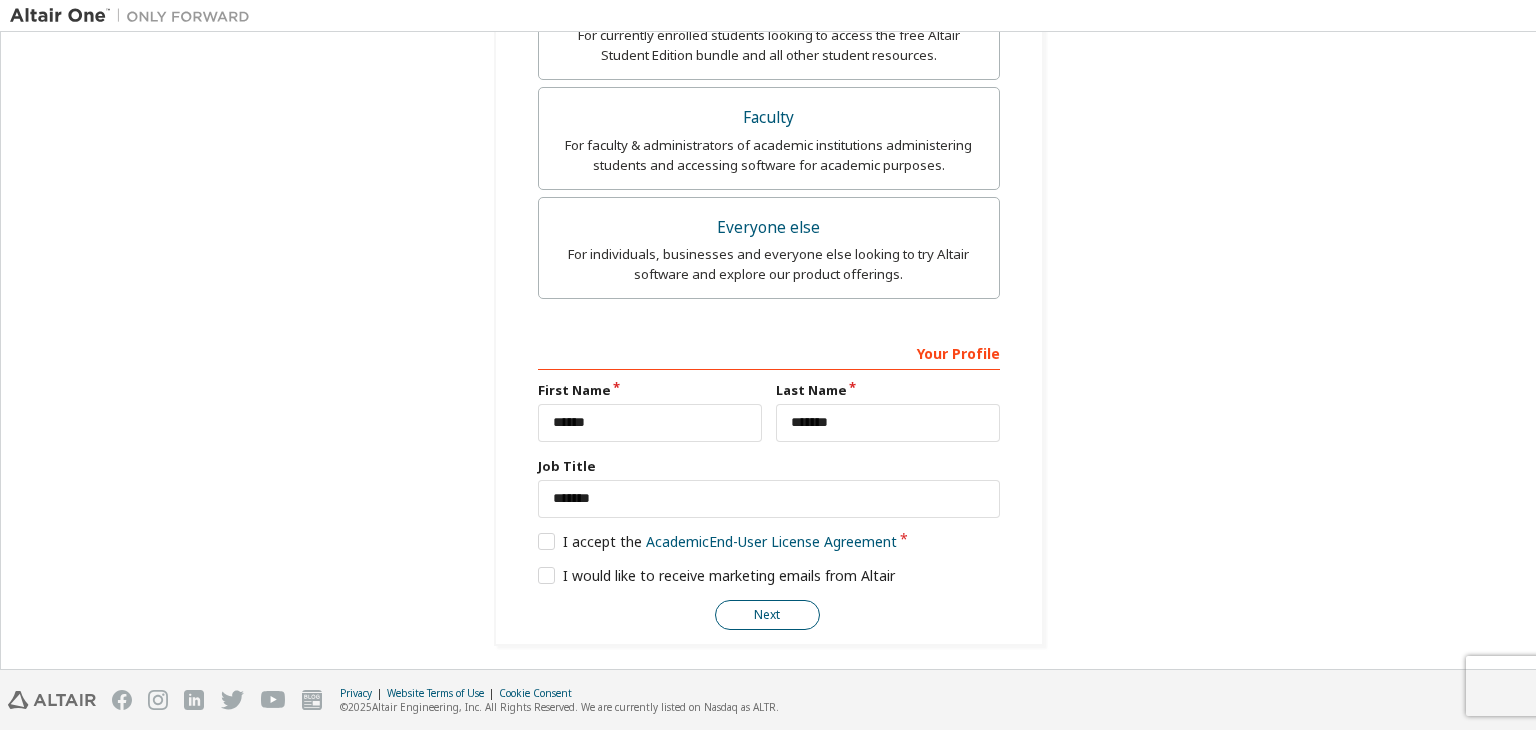 click on "Next" at bounding box center [767, 615] 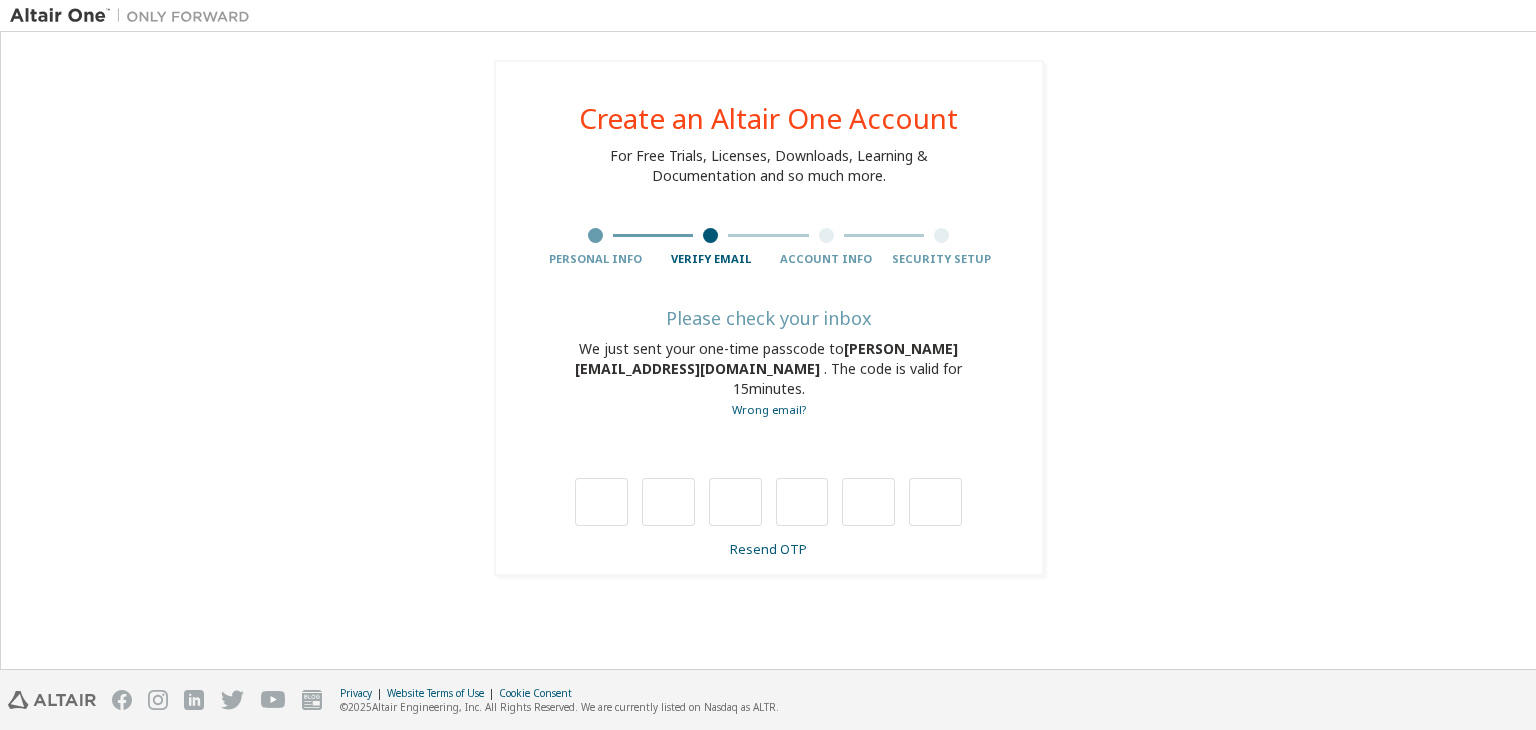 scroll, scrollTop: 0, scrollLeft: 0, axis: both 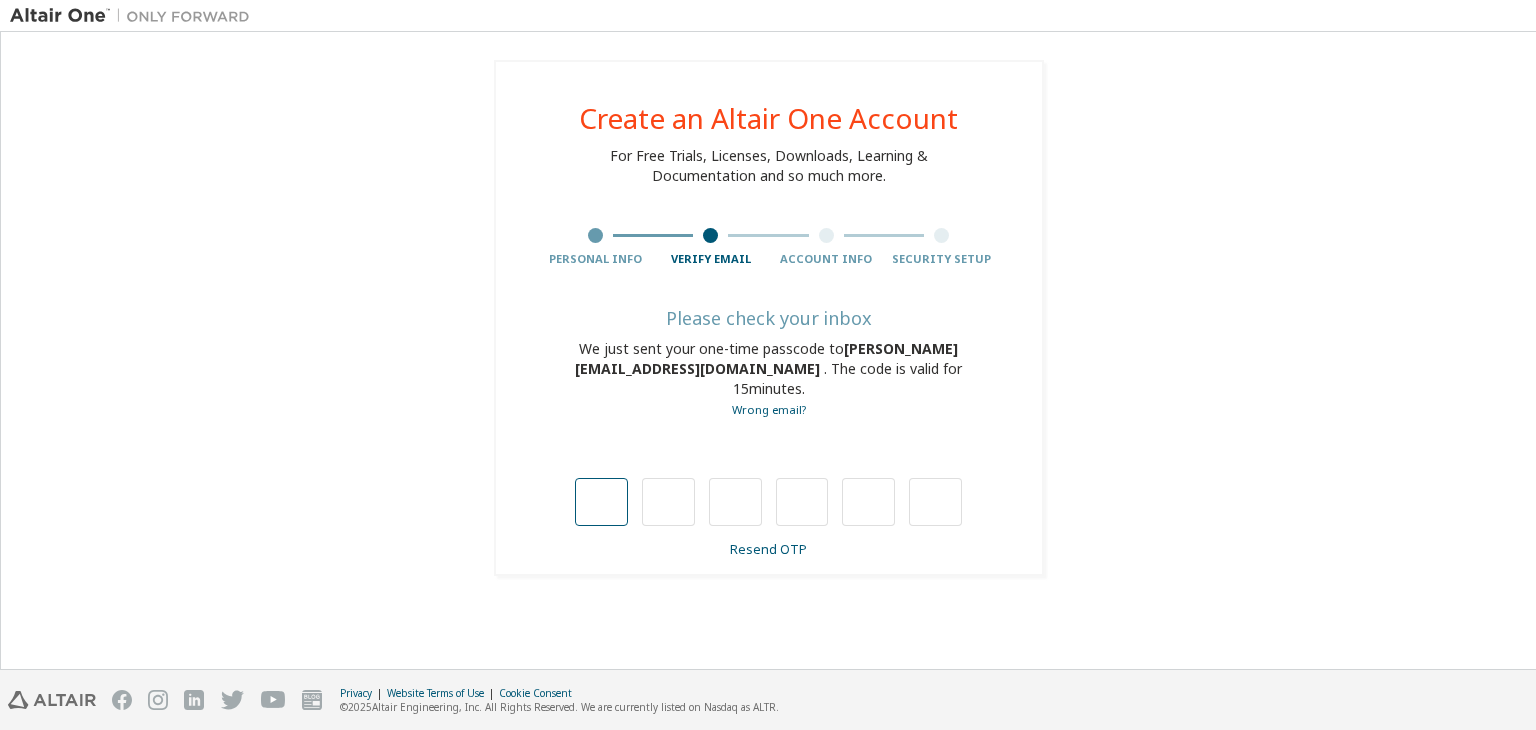 type on "*" 